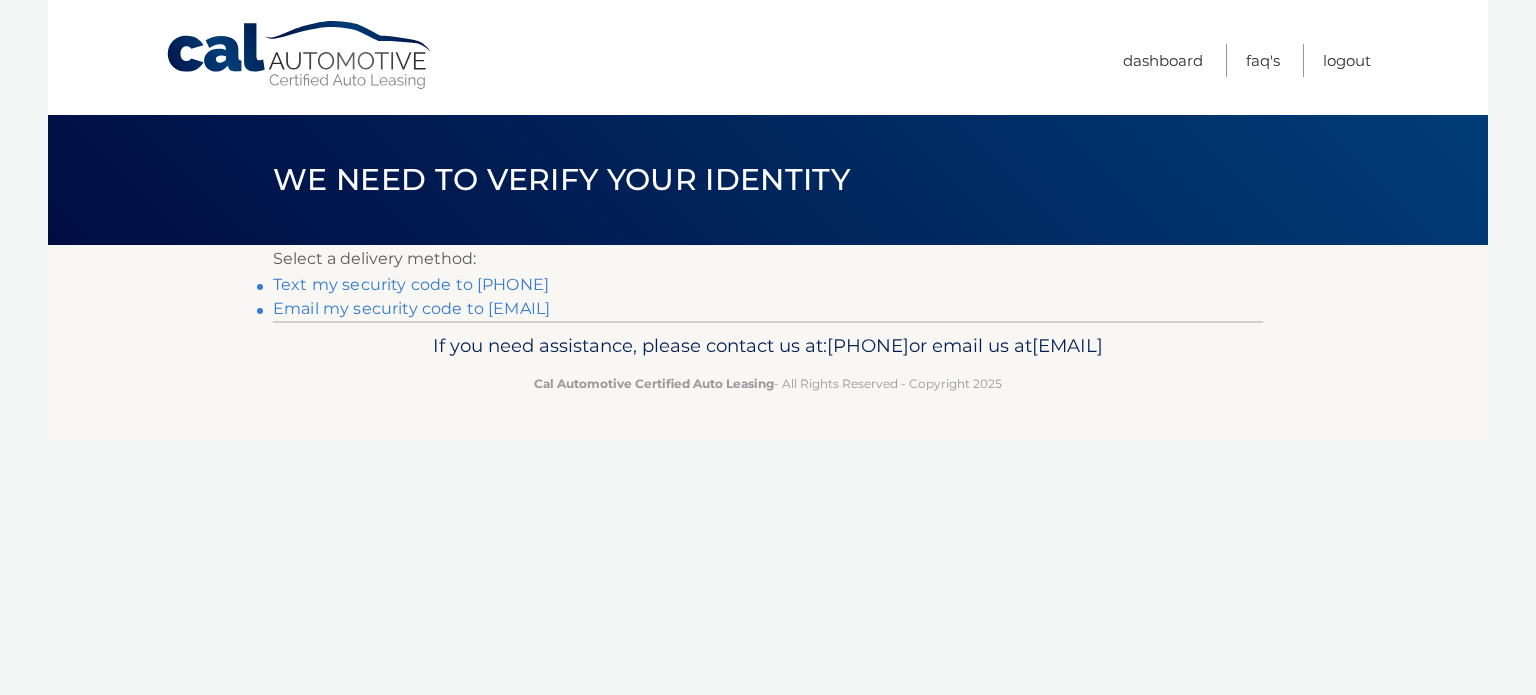 scroll, scrollTop: 0, scrollLeft: 0, axis: both 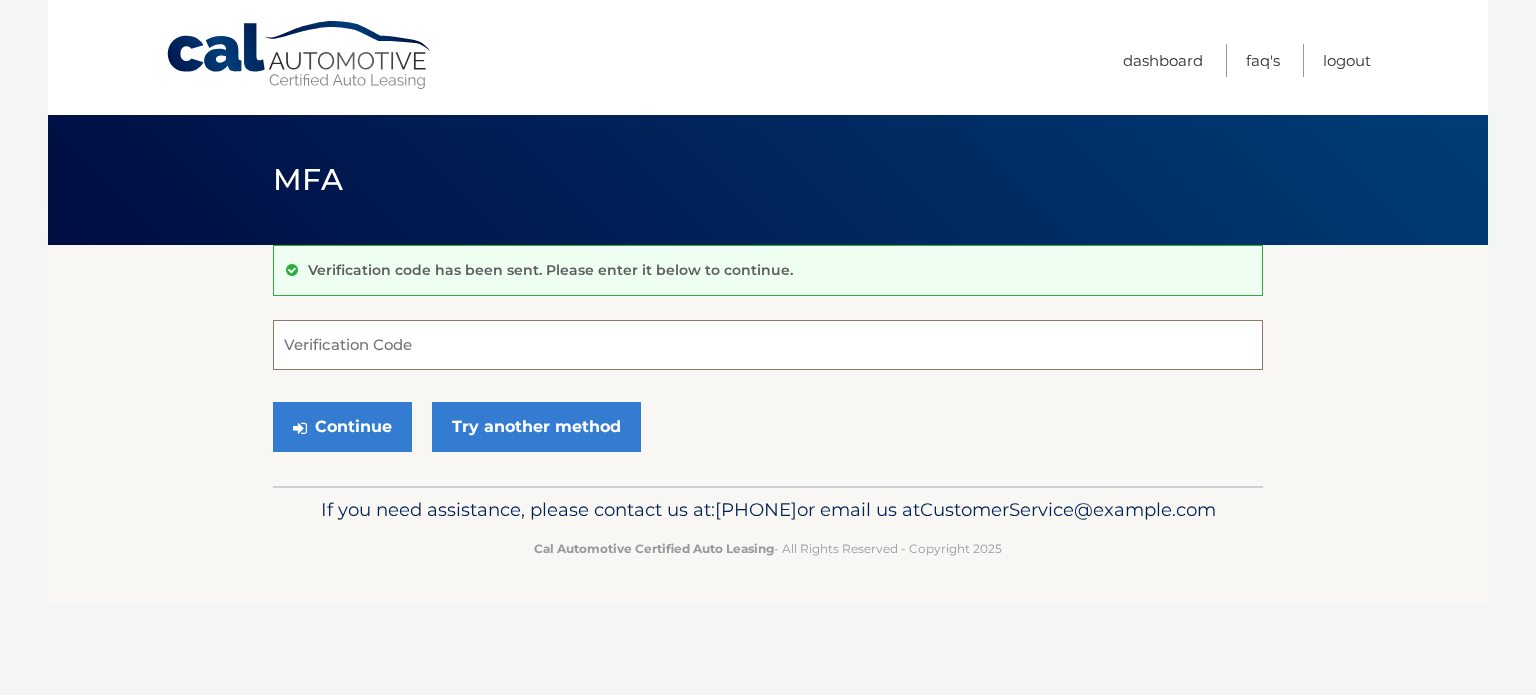 click on "Verification Code" at bounding box center (768, 345) 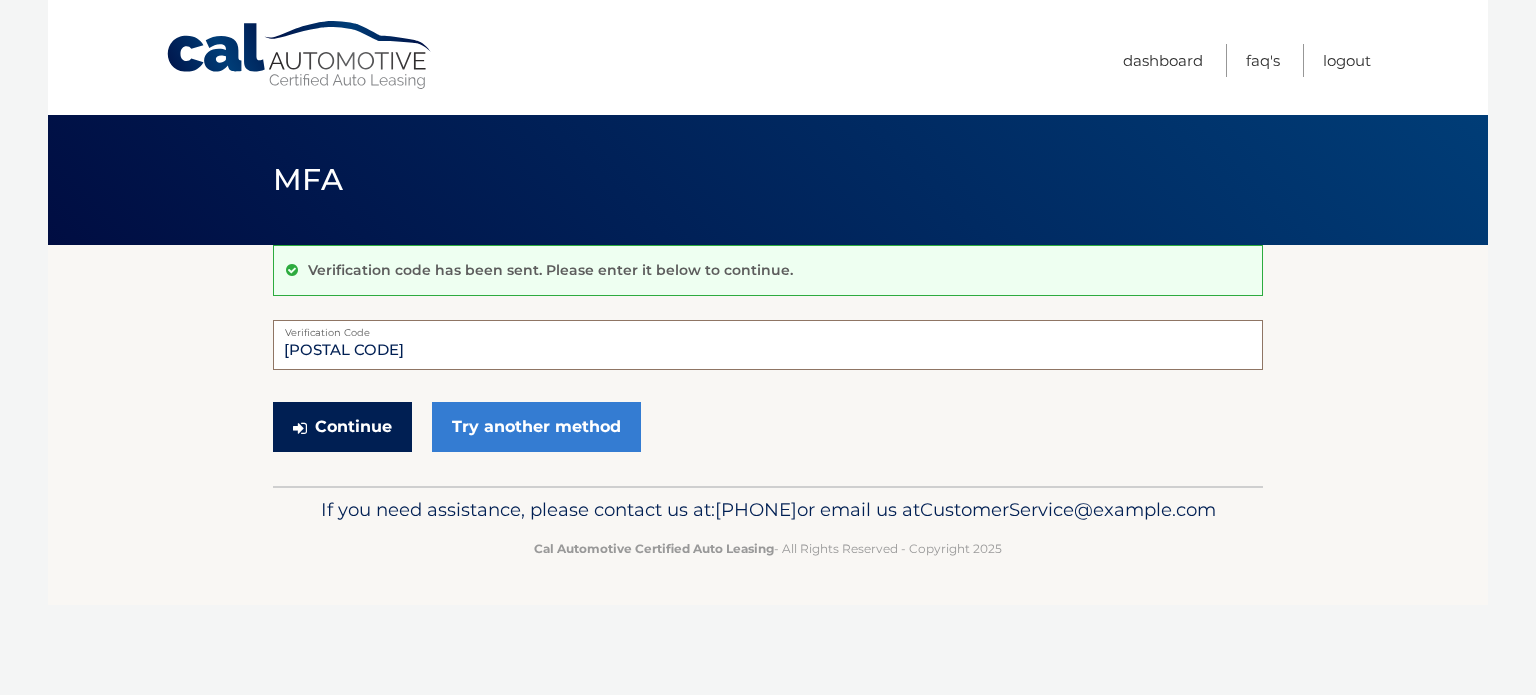 type on "991812" 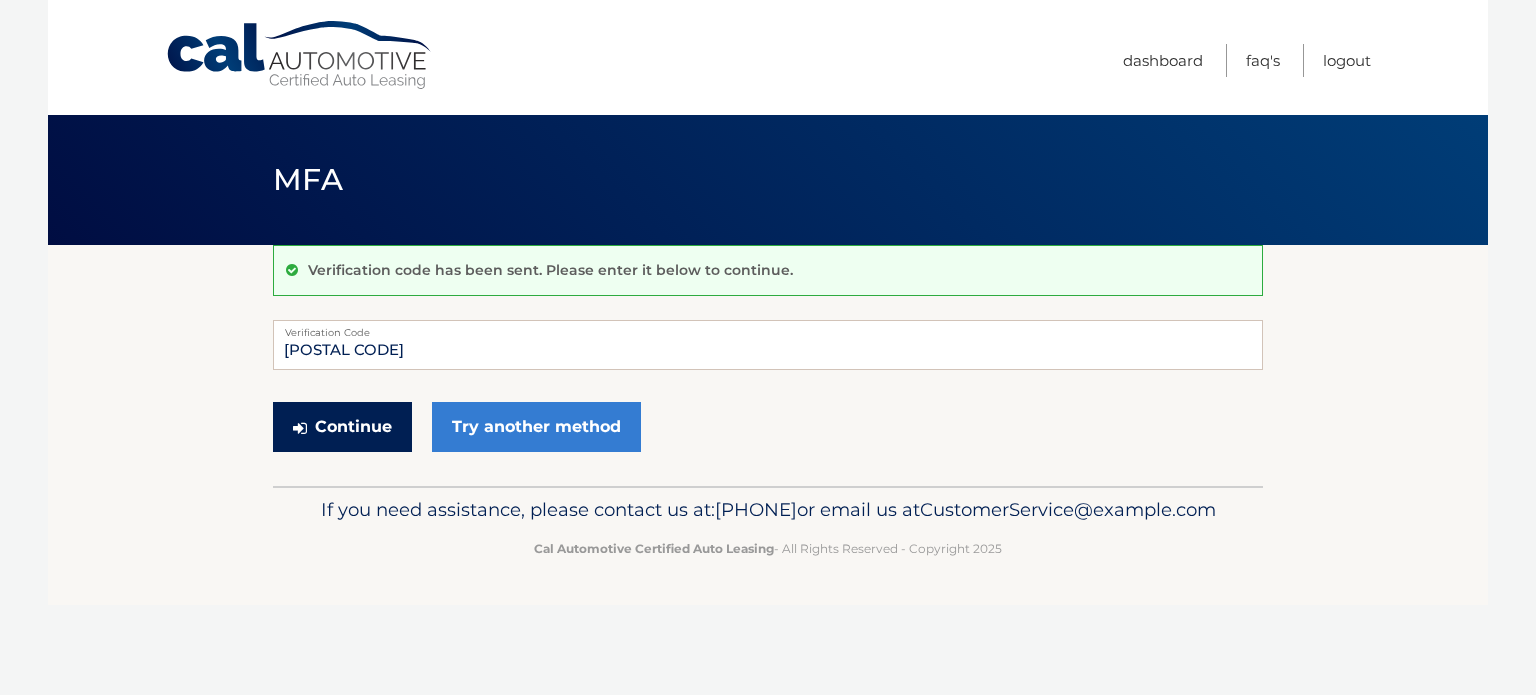 click on "Continue" at bounding box center [342, 427] 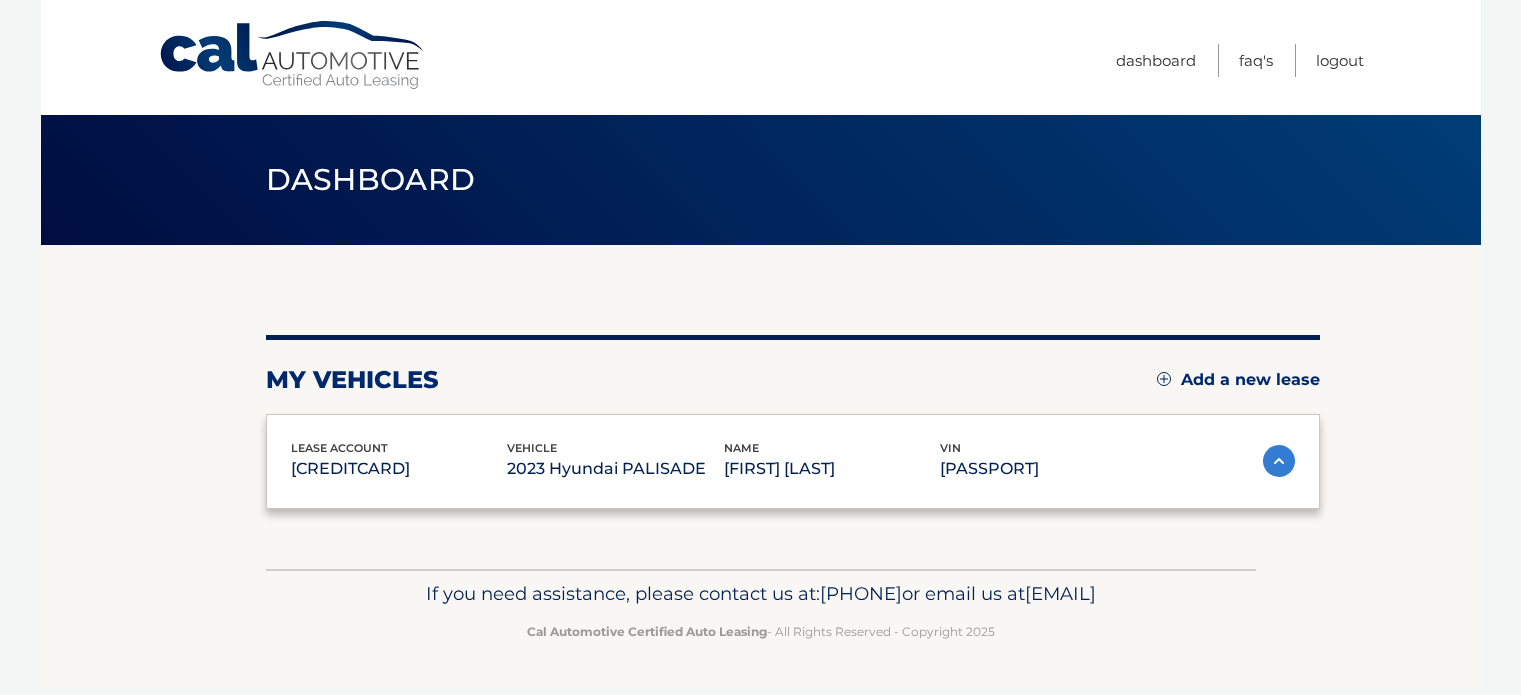 scroll, scrollTop: 0, scrollLeft: 0, axis: both 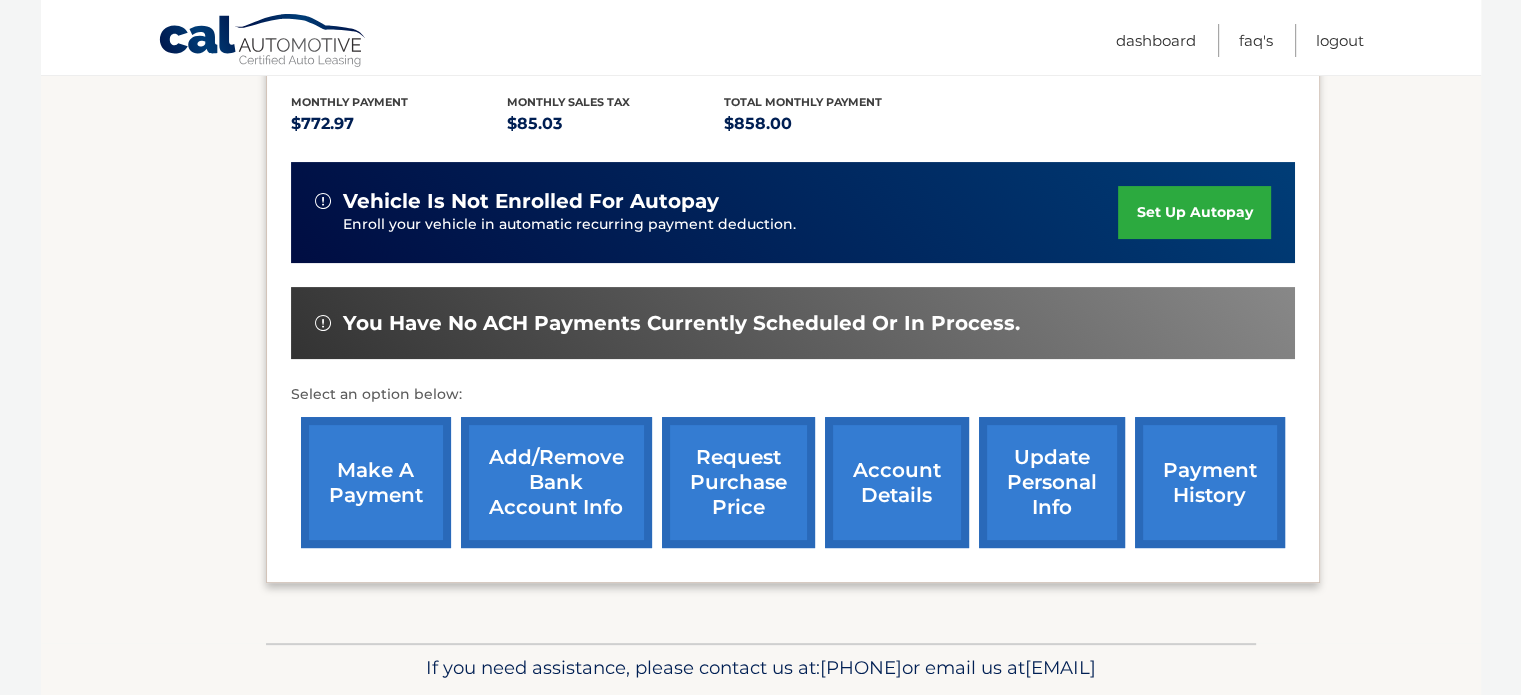 click on "make a payment" at bounding box center (376, 482) 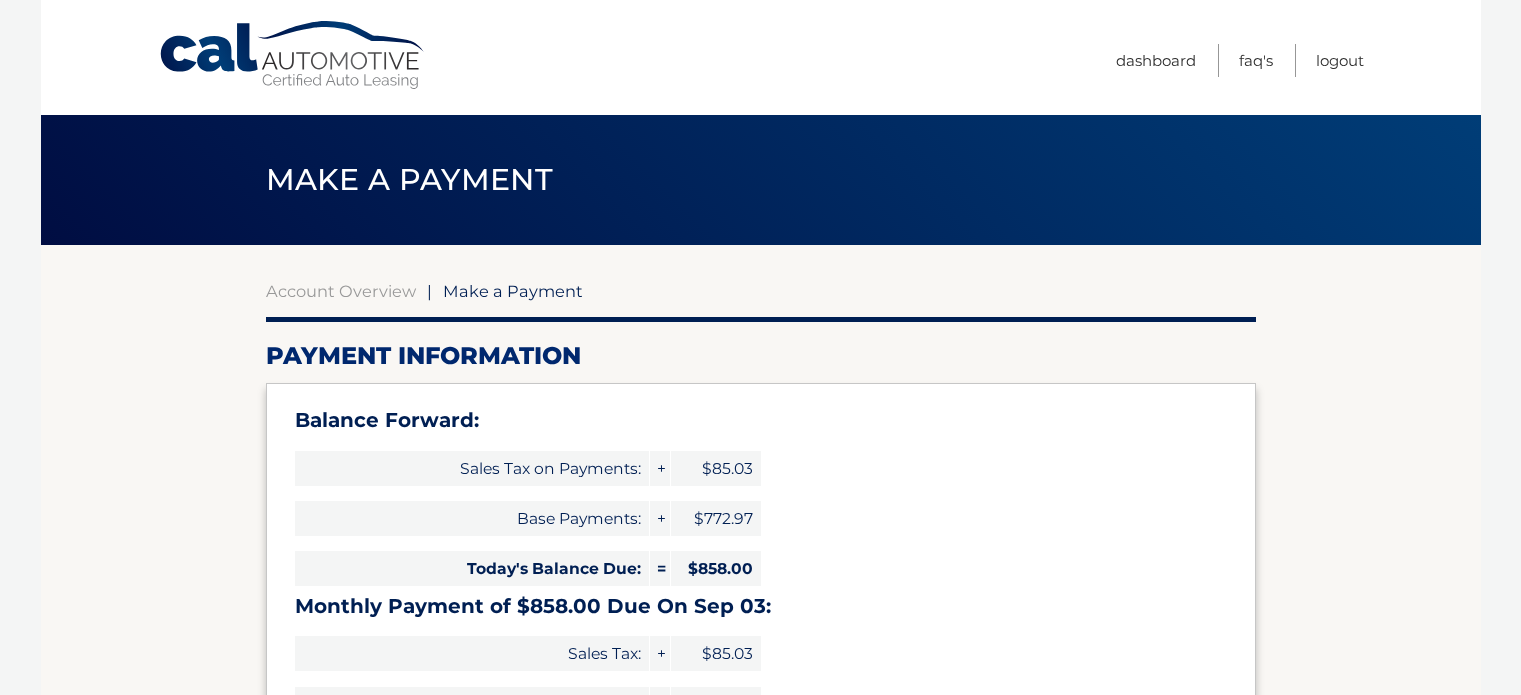select on "NGRmNDFhZTMtZGZiNC00OWU3LTk3NGItZDg2MWE4OTQ4N2Qz" 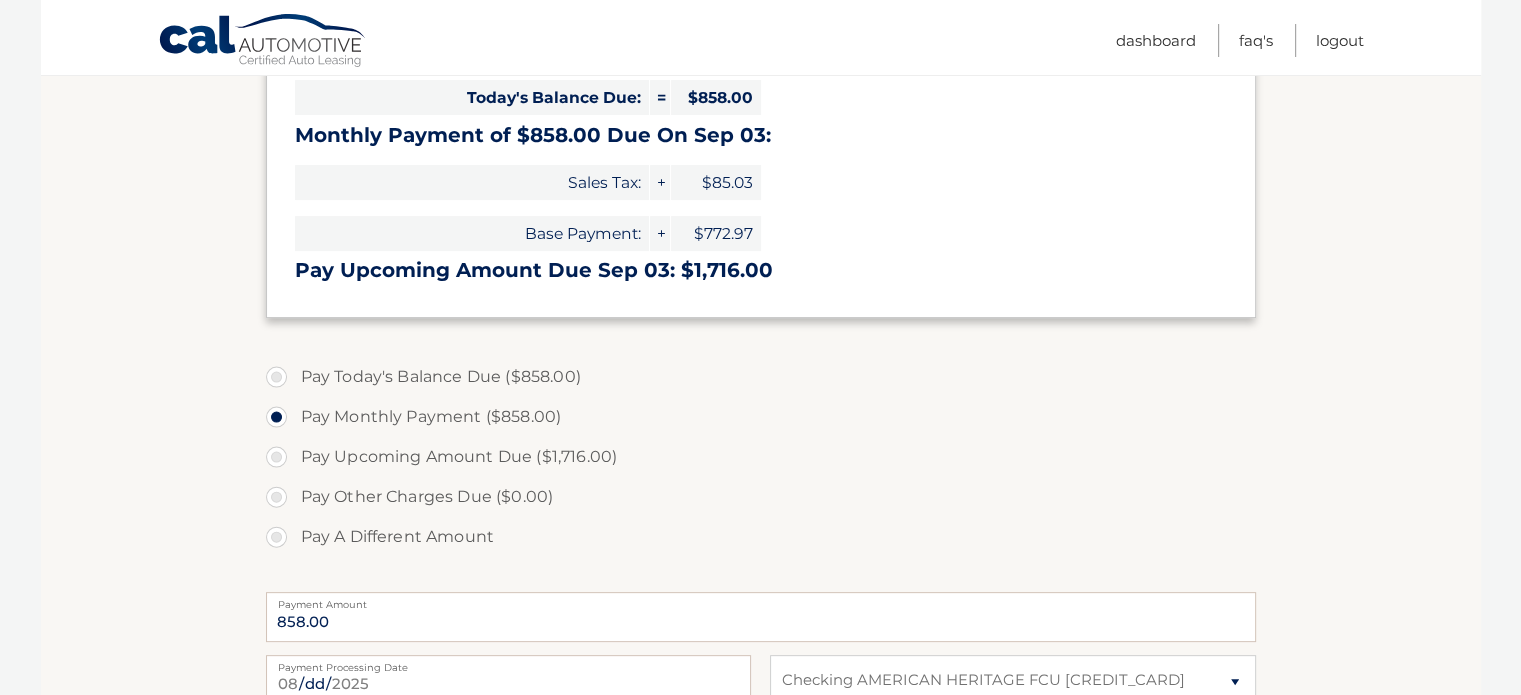 scroll, scrollTop: 473, scrollLeft: 0, axis: vertical 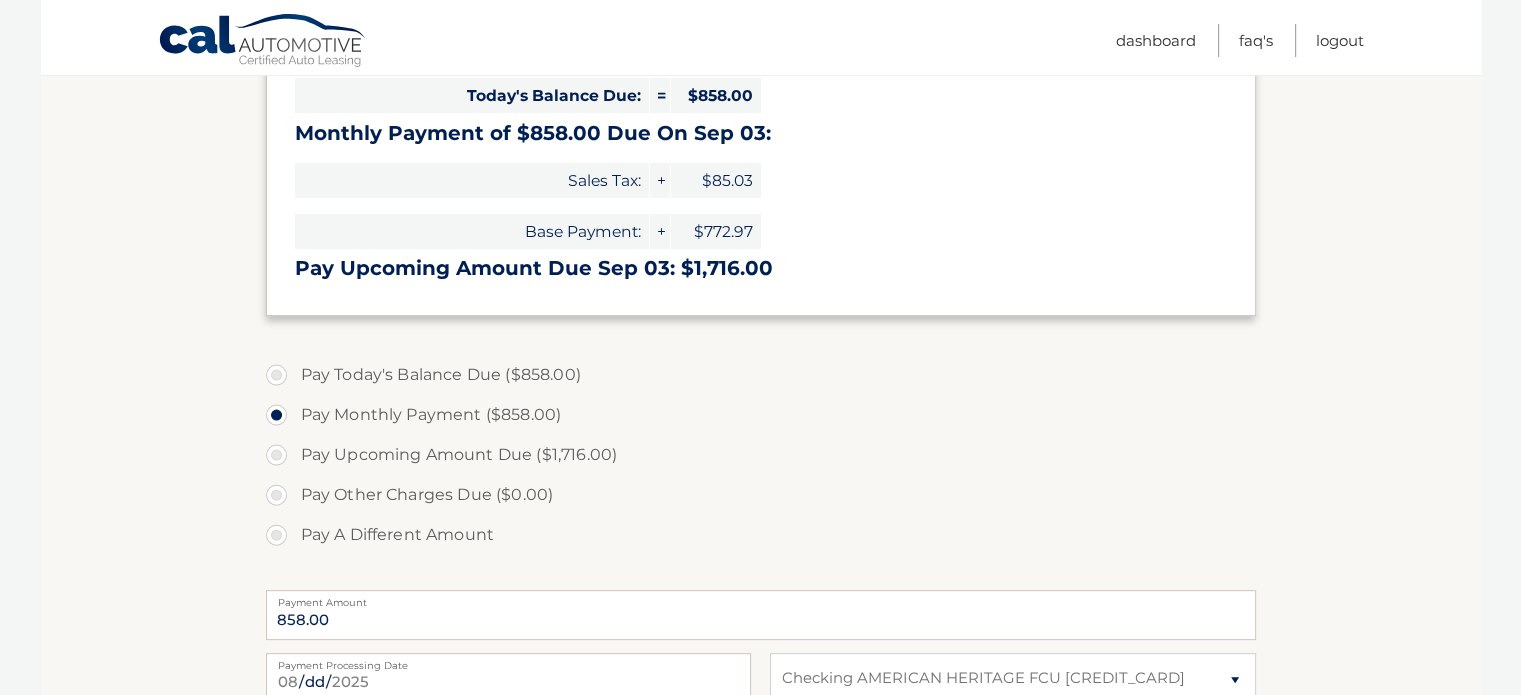 click on "Pay Today's Balance Due ($858.00)" at bounding box center (761, 375) 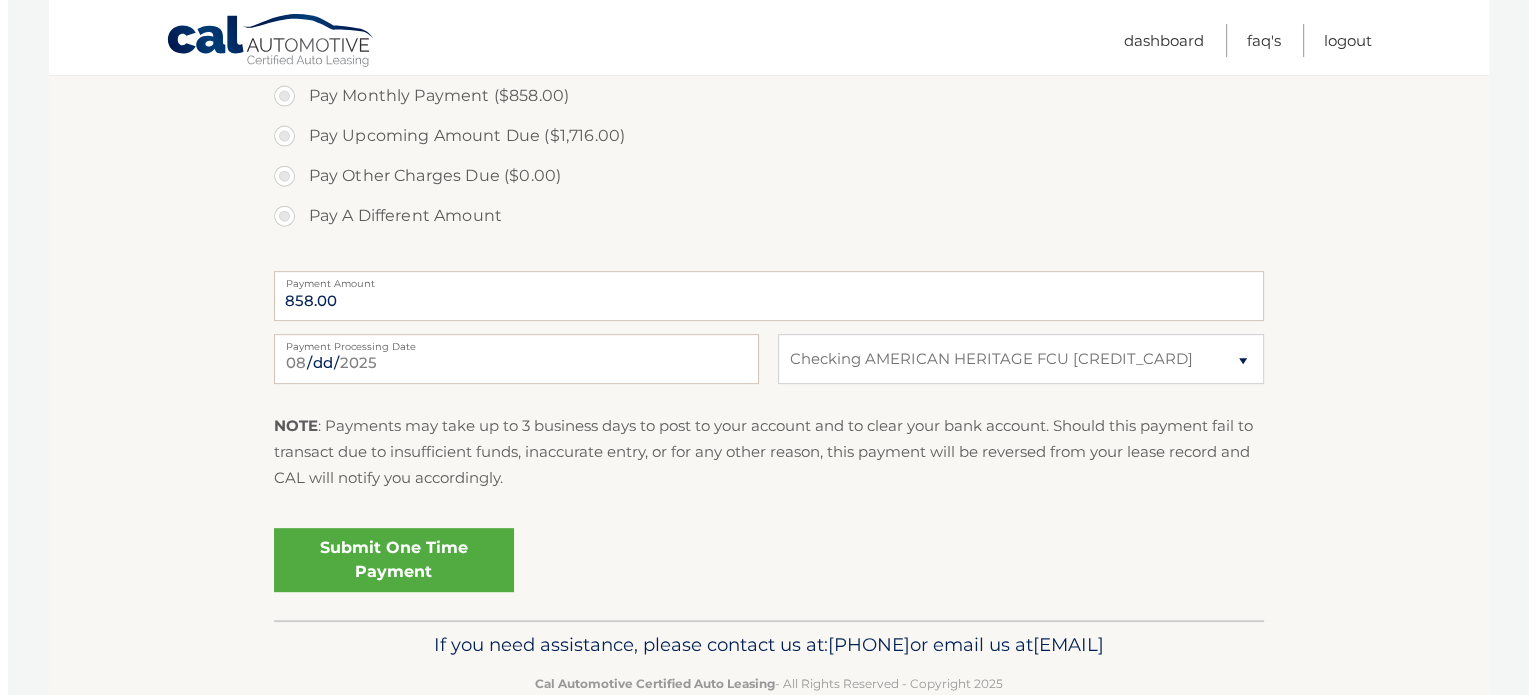 scroll, scrollTop: 796, scrollLeft: 0, axis: vertical 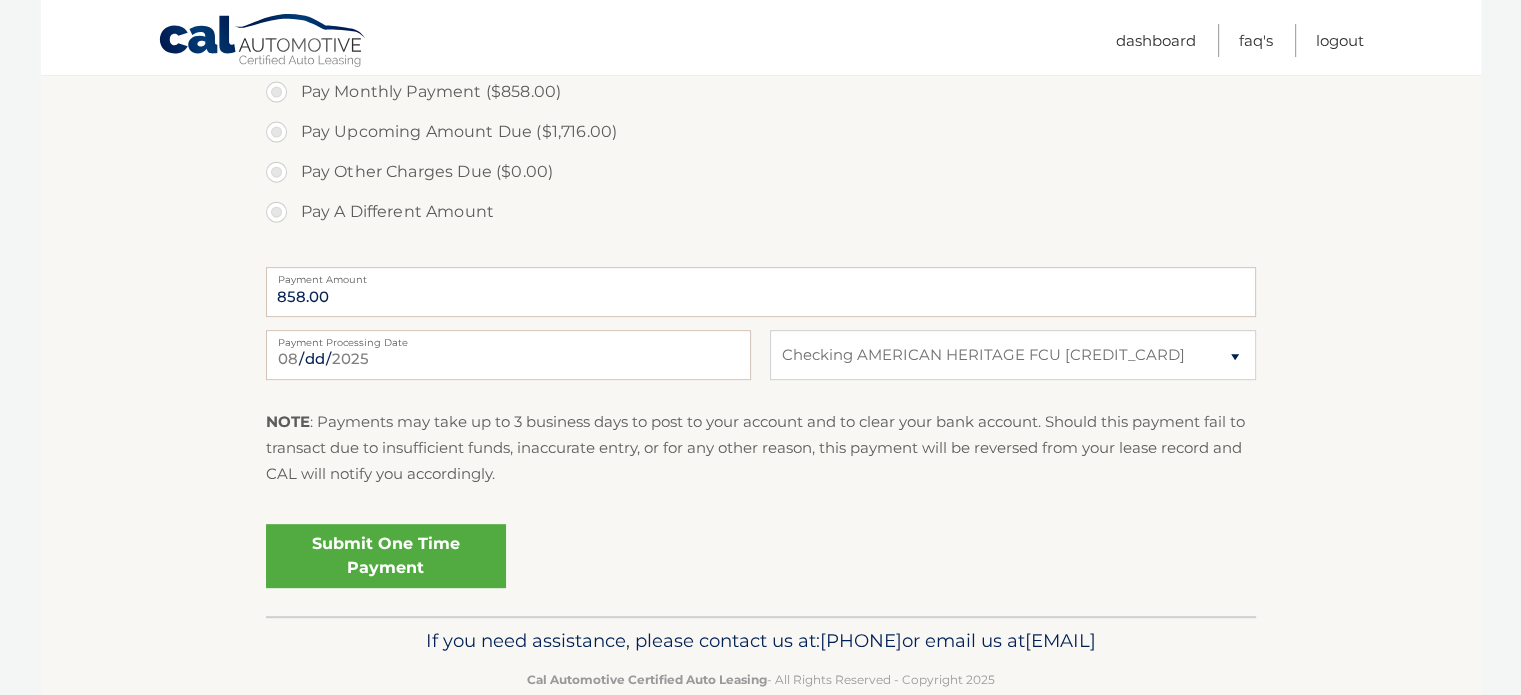 click on "Submit One Time Payment" at bounding box center (386, 556) 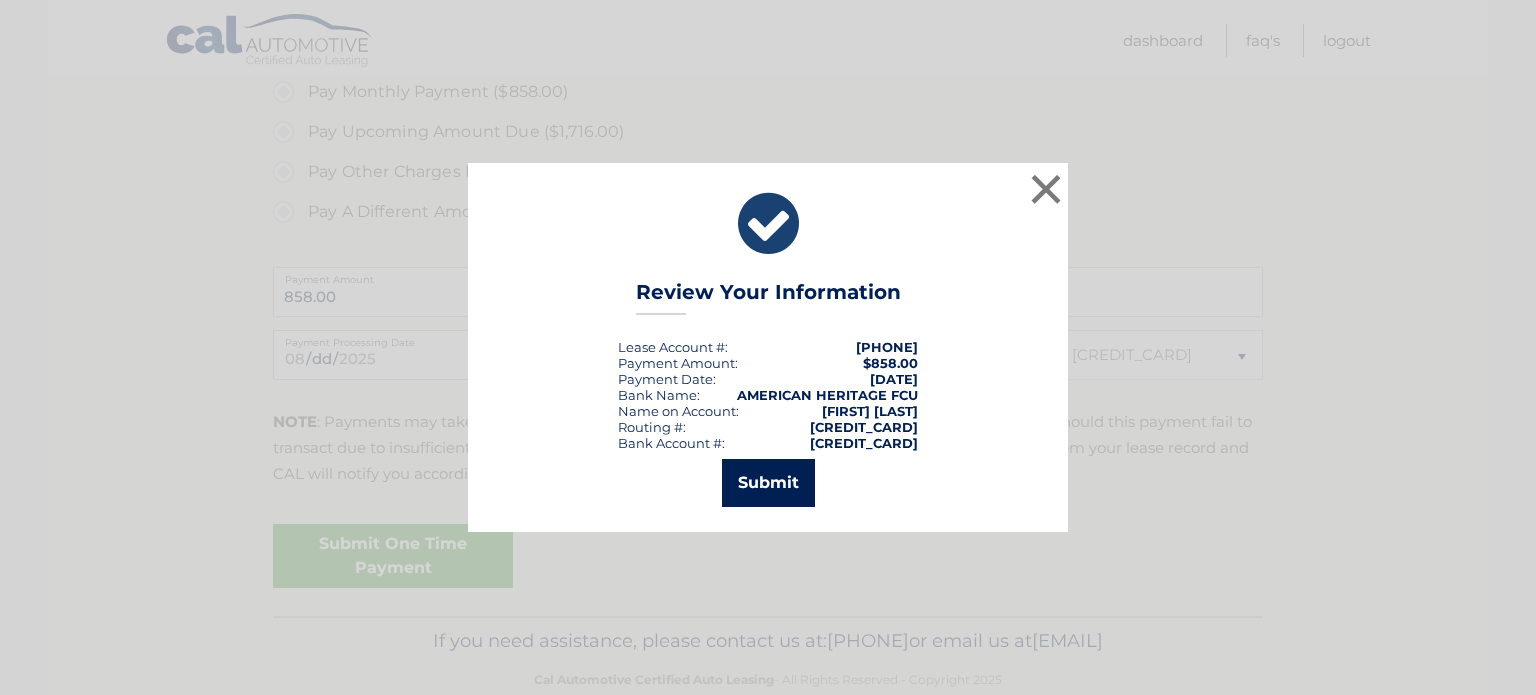 click on "Submit" at bounding box center [768, 483] 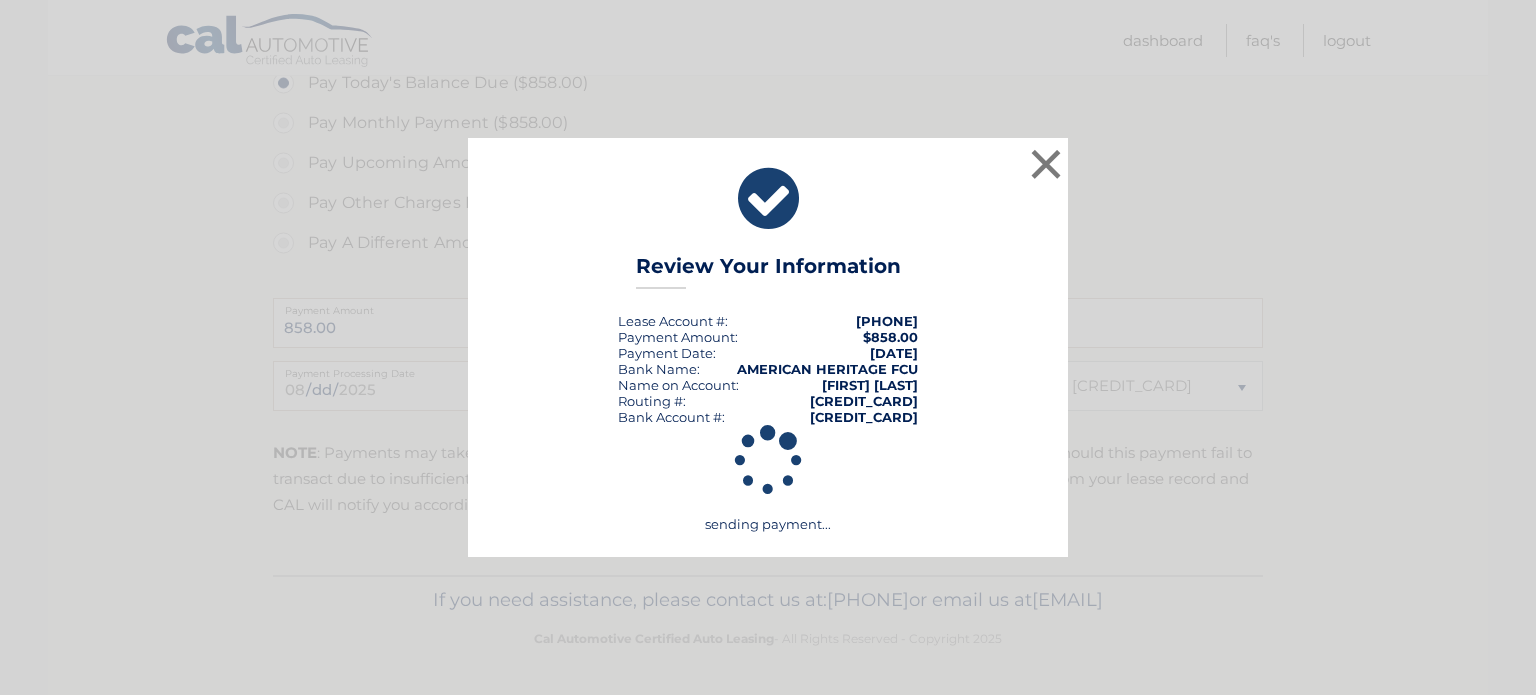scroll, scrollTop: 796, scrollLeft: 0, axis: vertical 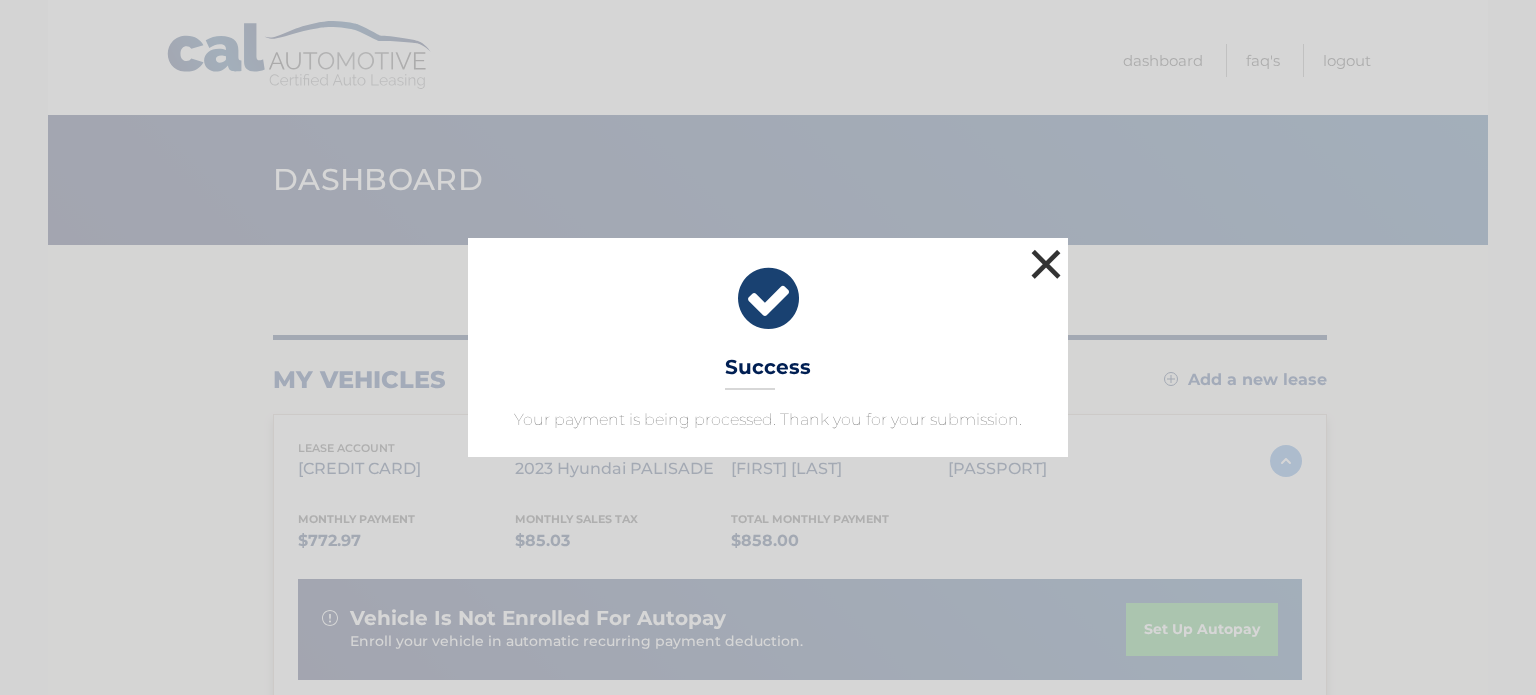 click on "×" at bounding box center (1046, 264) 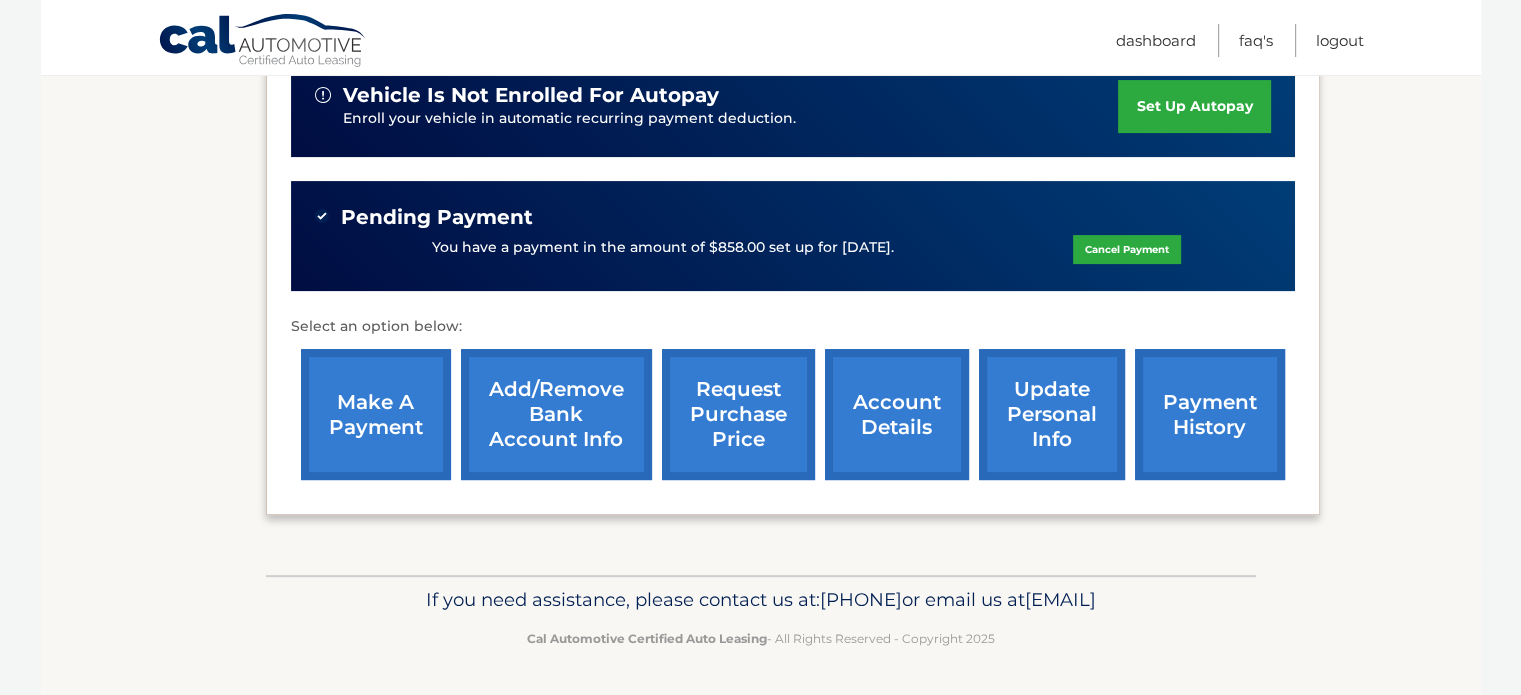 scroll, scrollTop: 540, scrollLeft: 0, axis: vertical 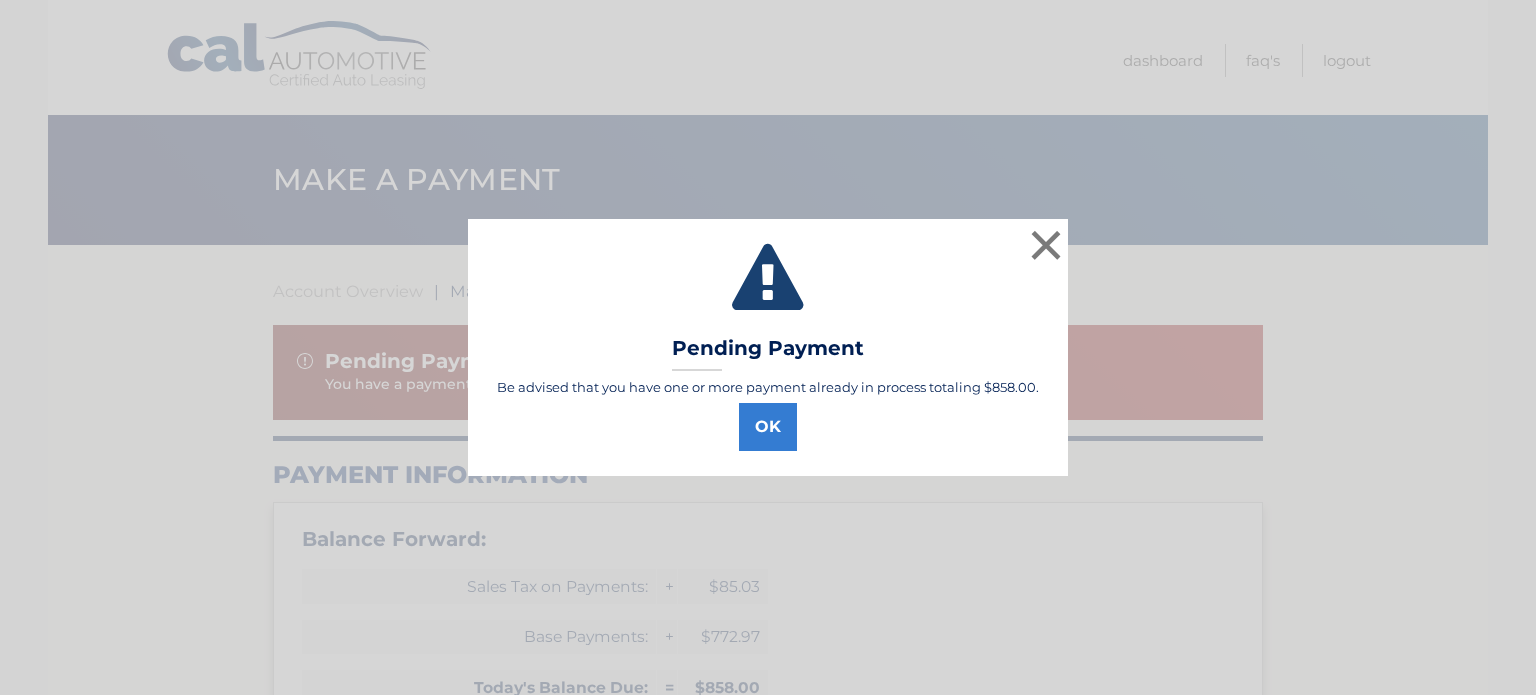 select on "NGRmNDFhZTMtZGZiNC00OWU3LTk3NGItZDg2MWE4OTQ4N2Qz" 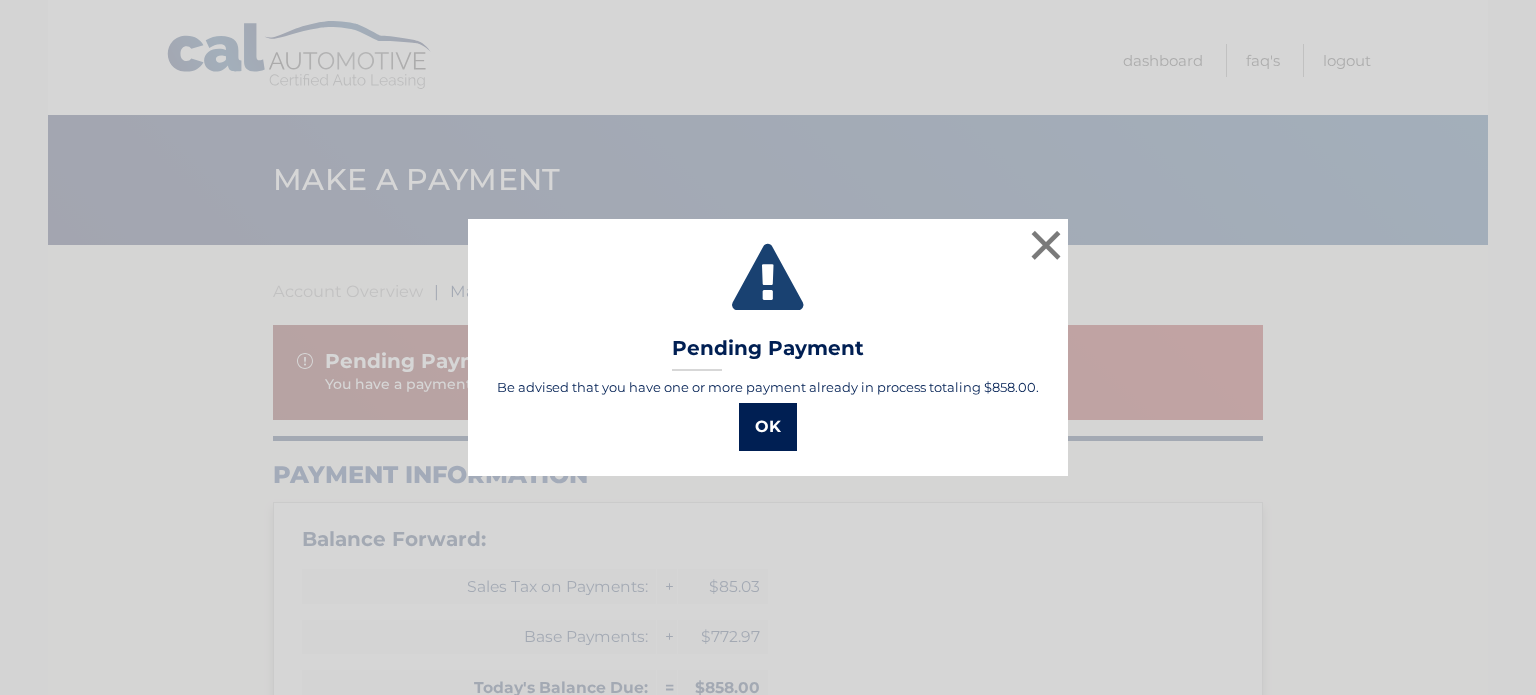 click on "OK" at bounding box center [768, 427] 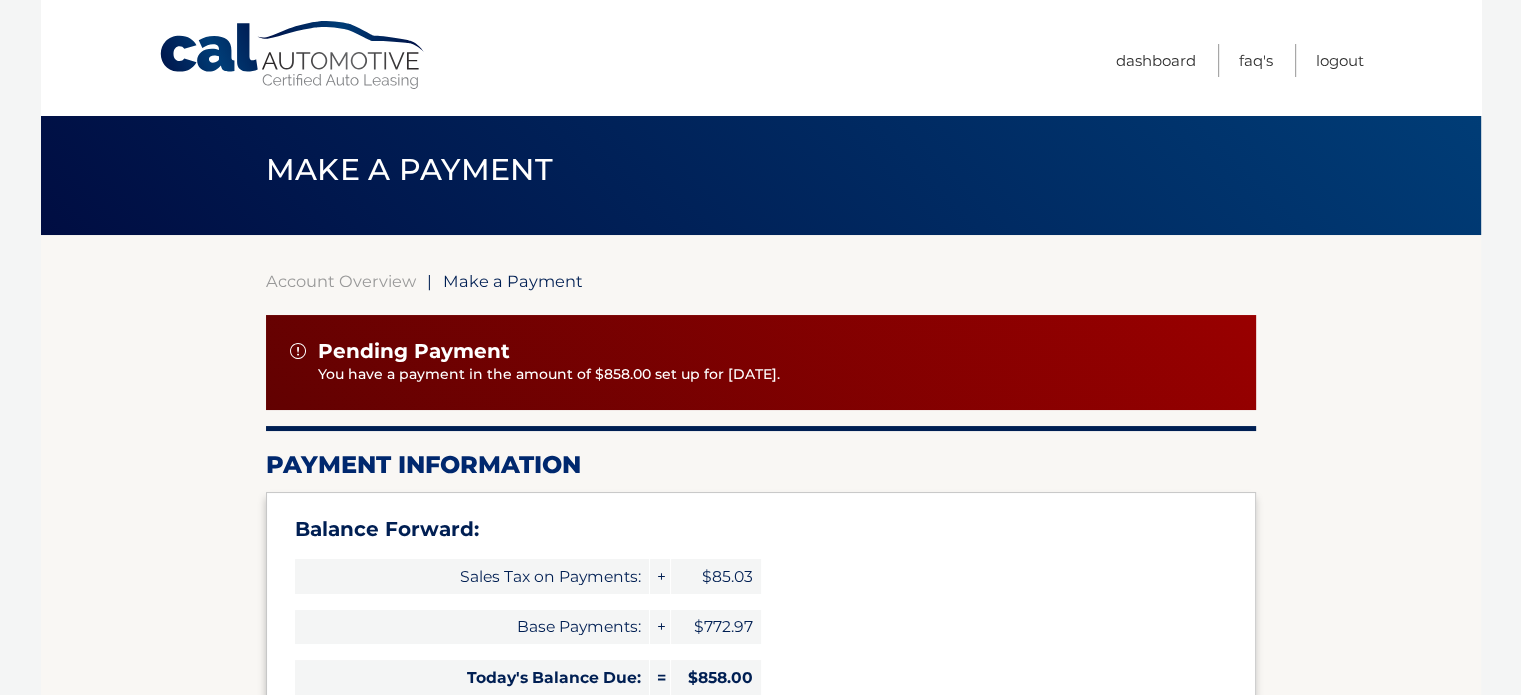 scroll, scrollTop: 0, scrollLeft: 0, axis: both 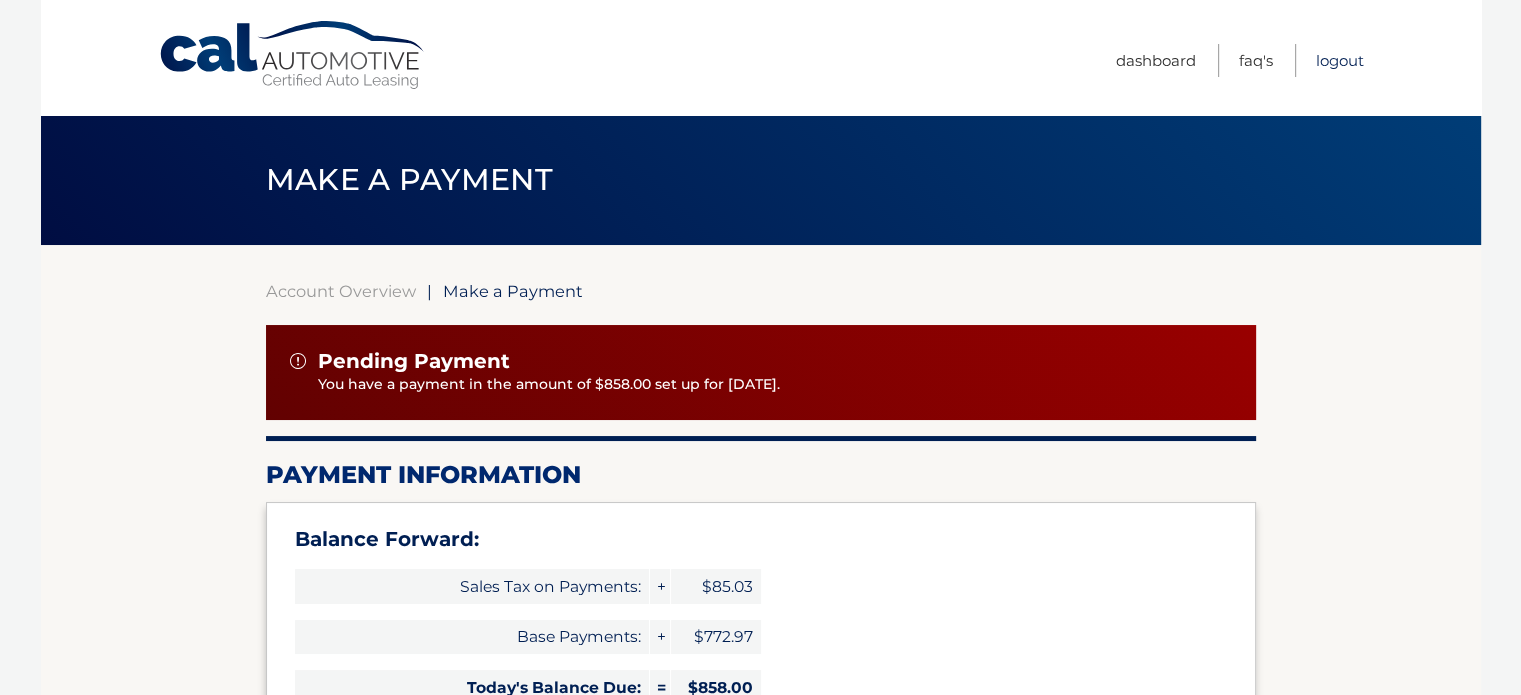 click on "Logout" at bounding box center (1340, 60) 